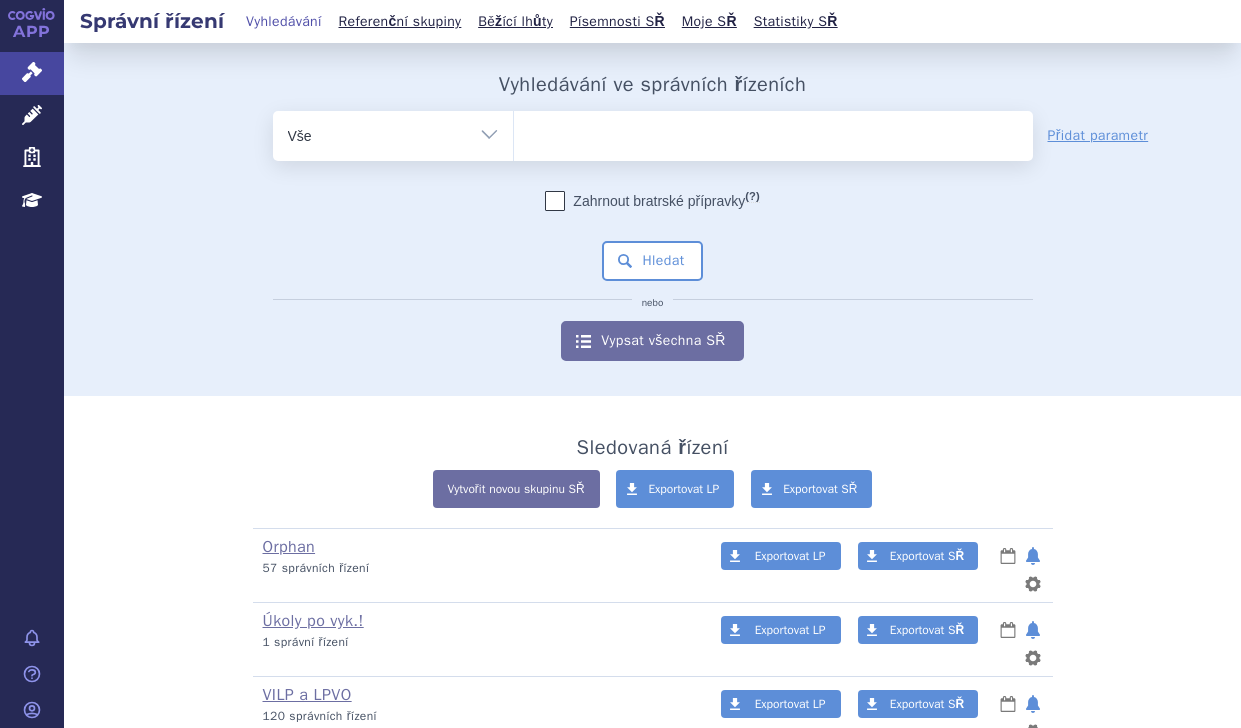 scroll, scrollTop: 0, scrollLeft: 0, axis: both 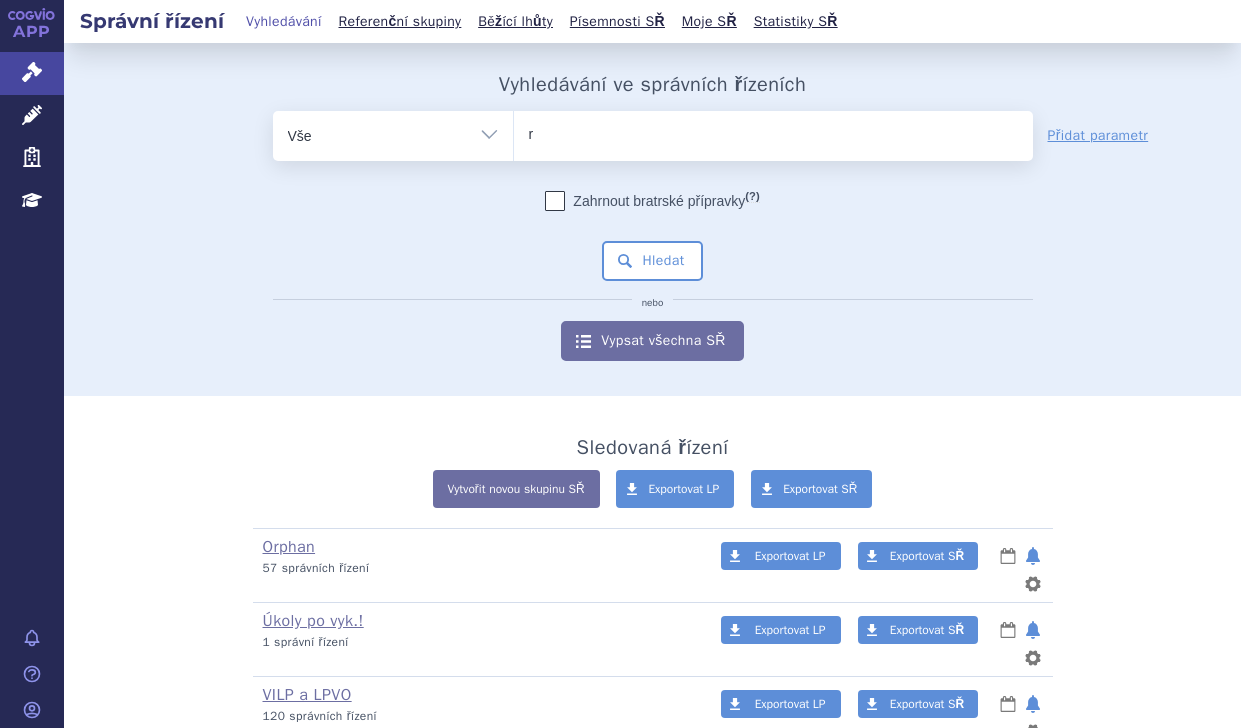 type on "re" 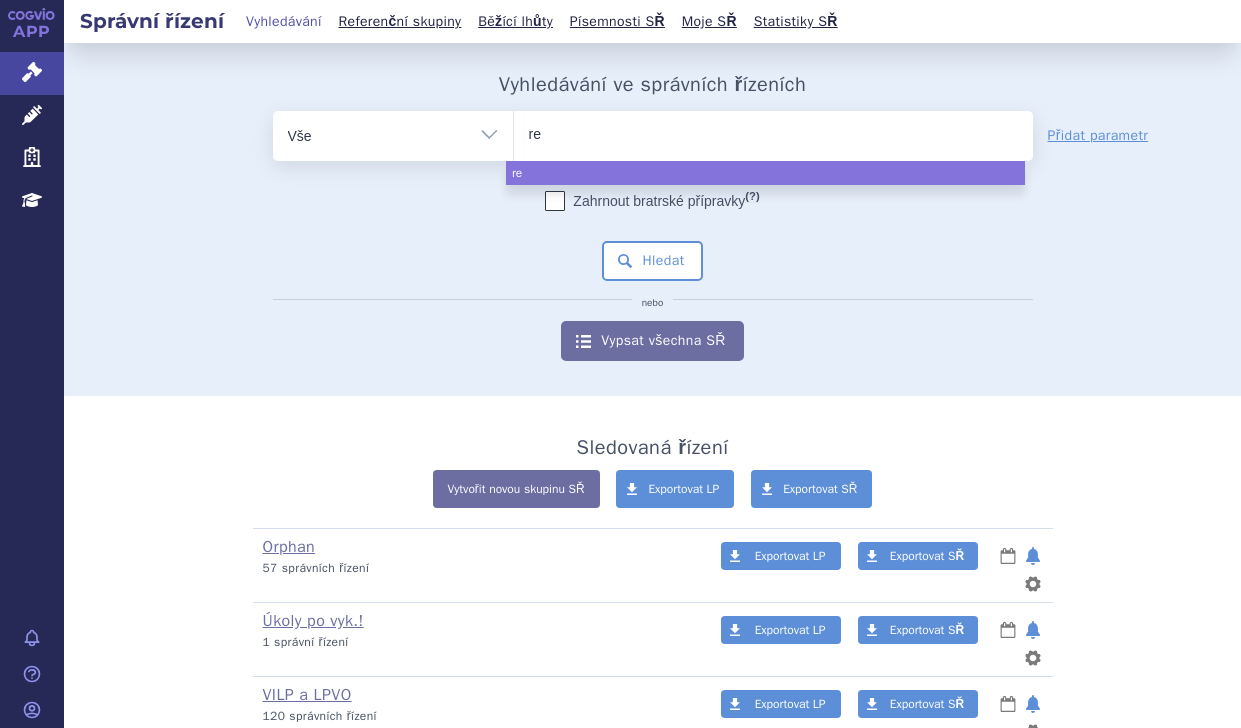 type on "rev" 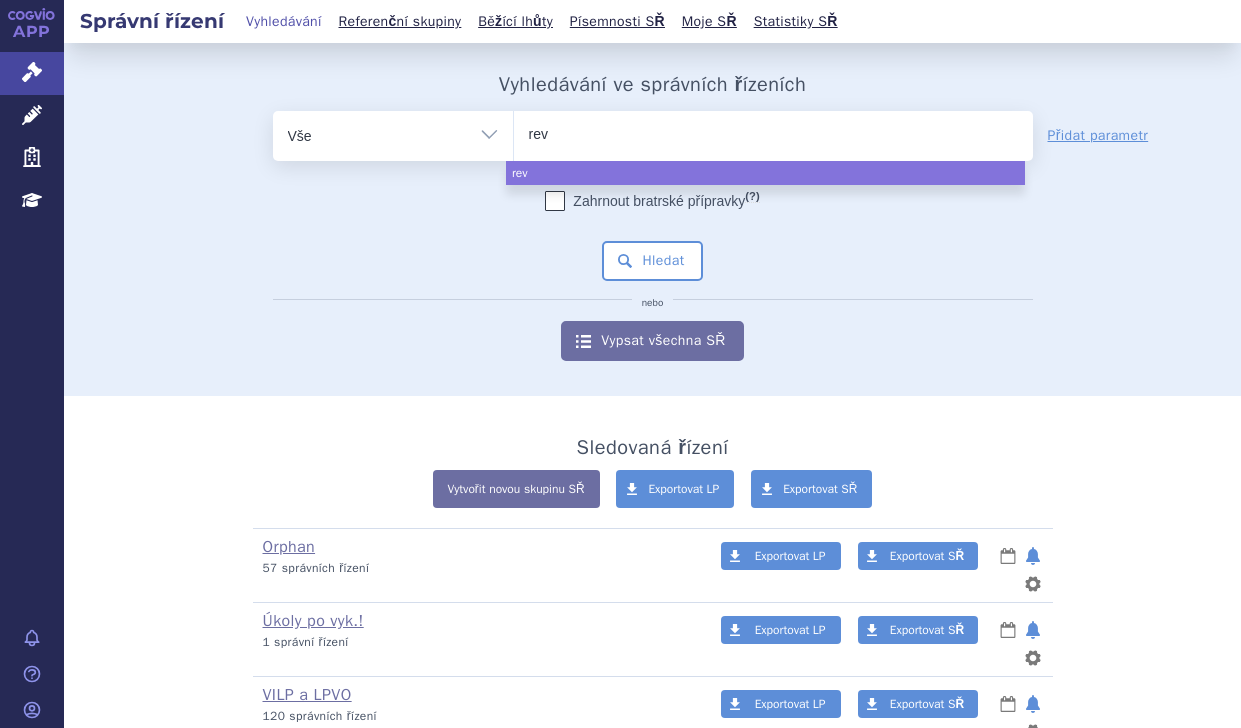 type on "reve" 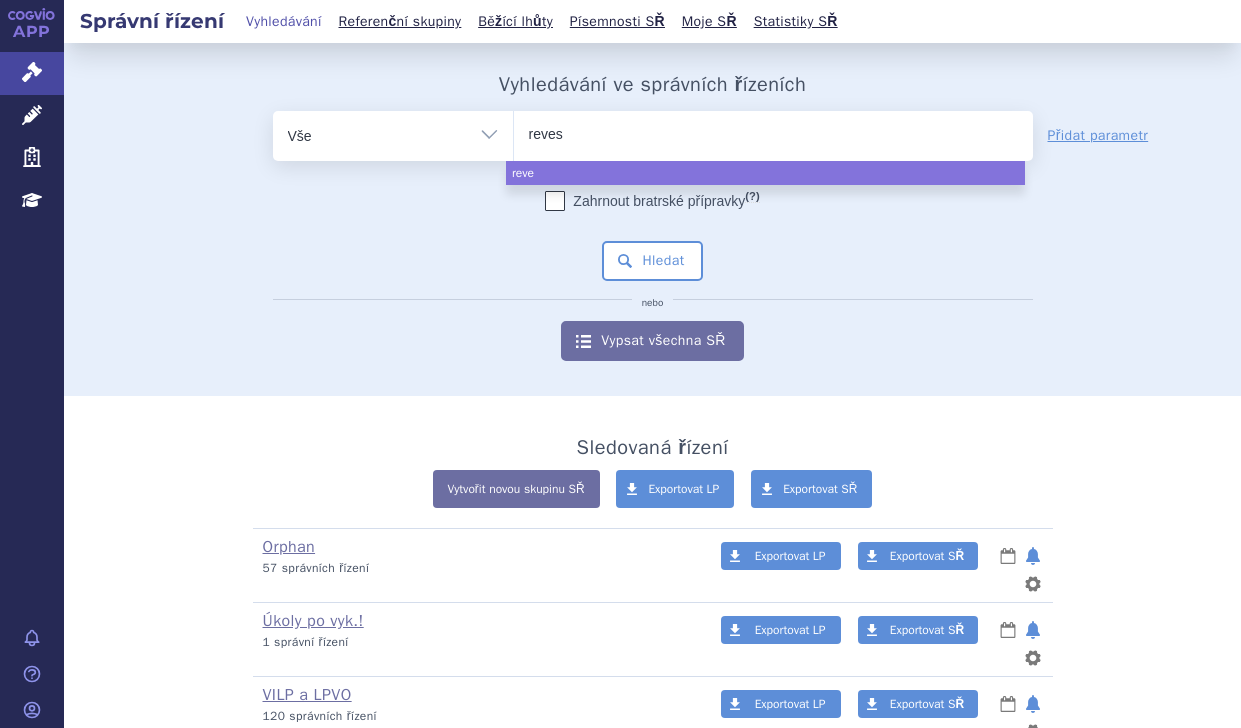 type on "revest" 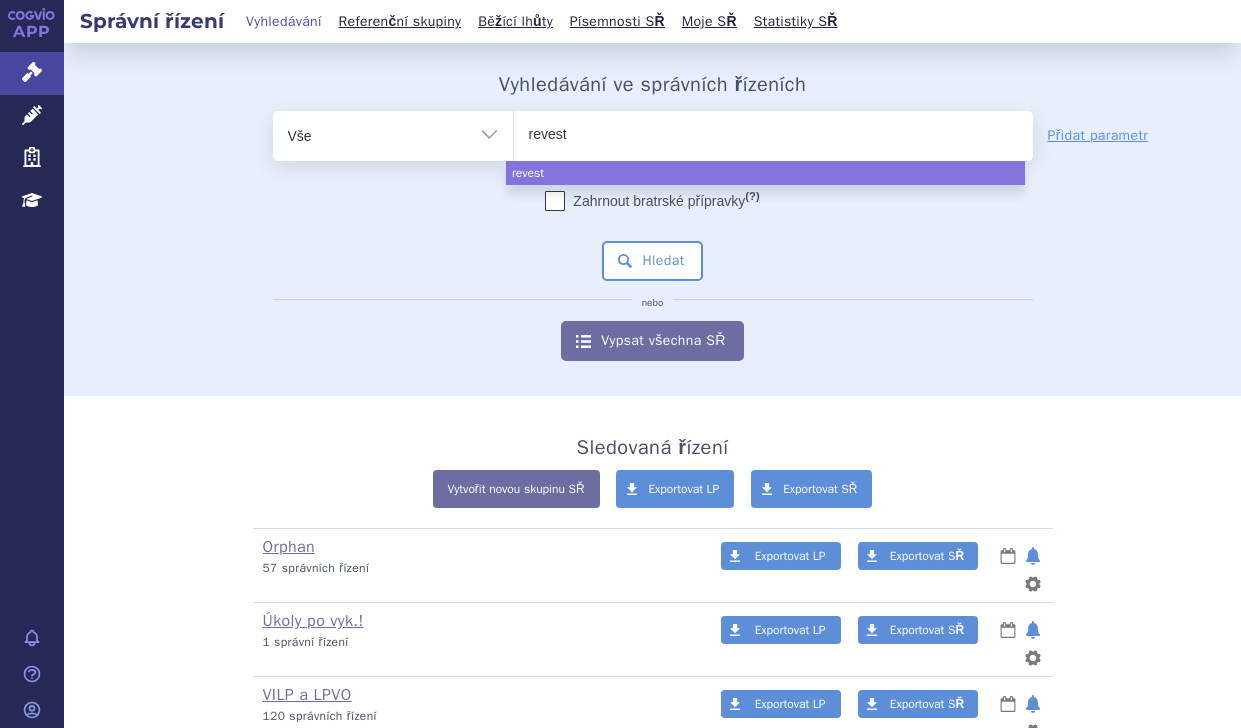 type on "revesti" 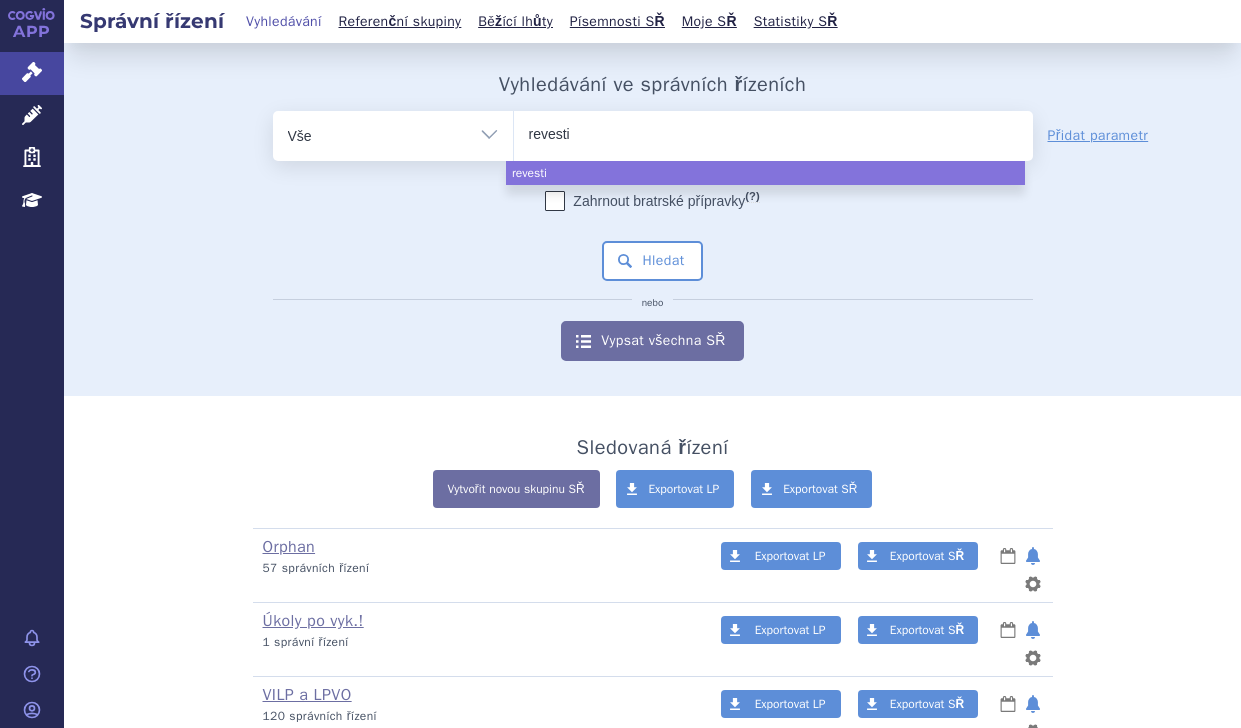 type on "revestiv" 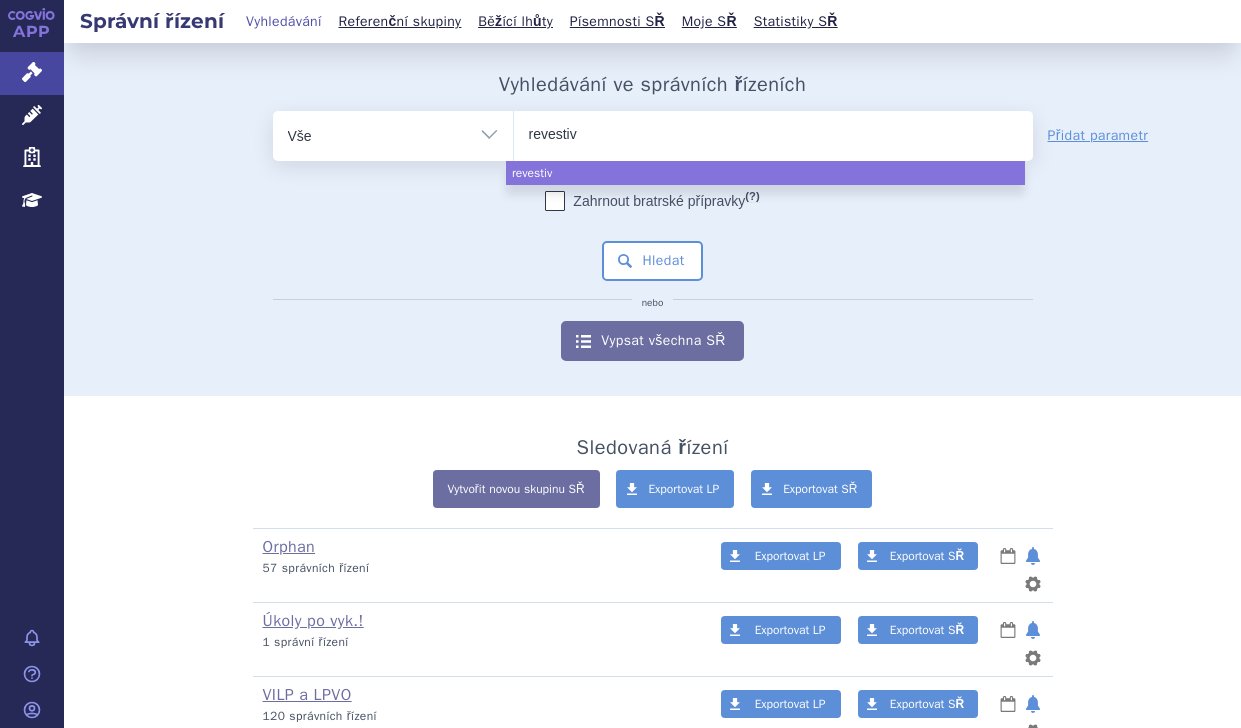 type on "revestive" 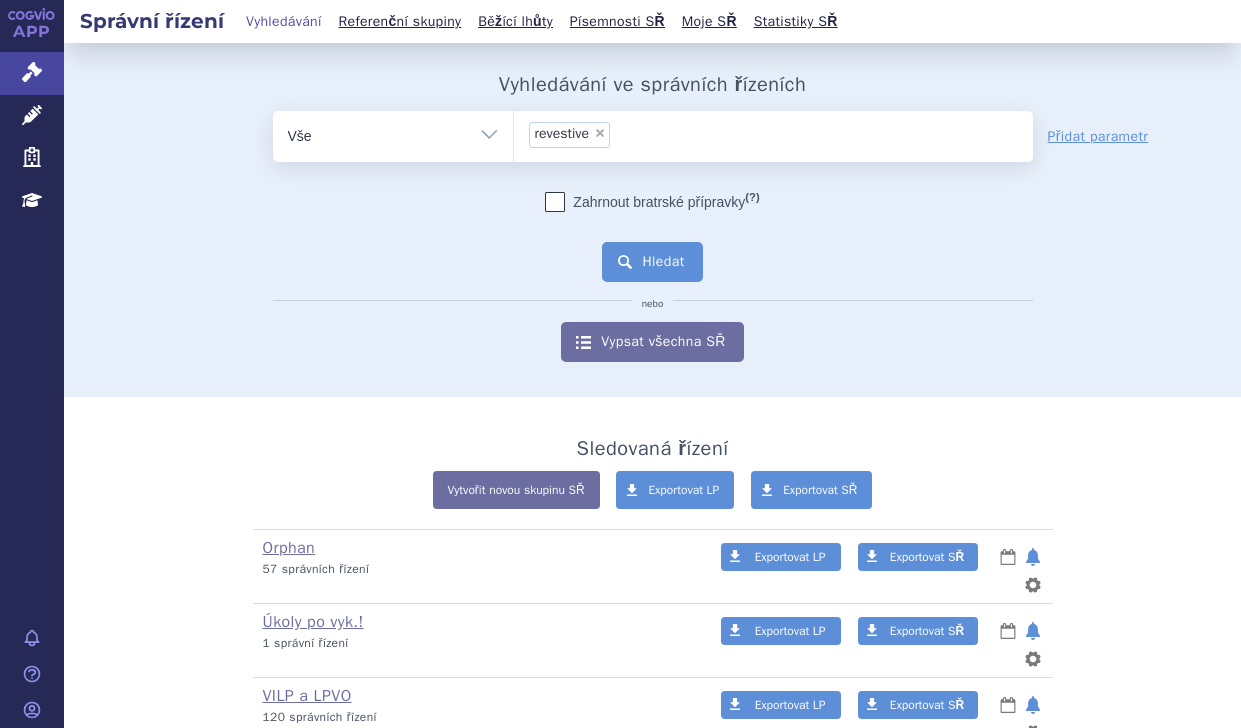 click on "Hledat" at bounding box center (652, 262) 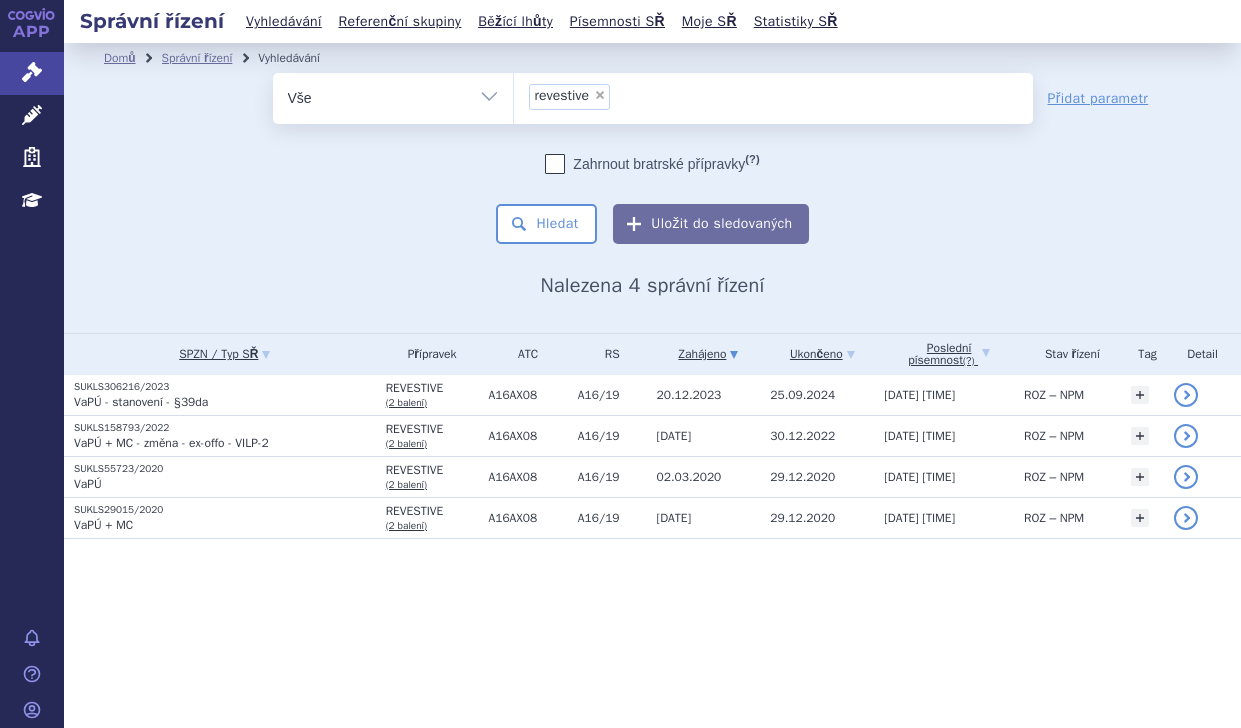 scroll, scrollTop: 0, scrollLeft: 0, axis: both 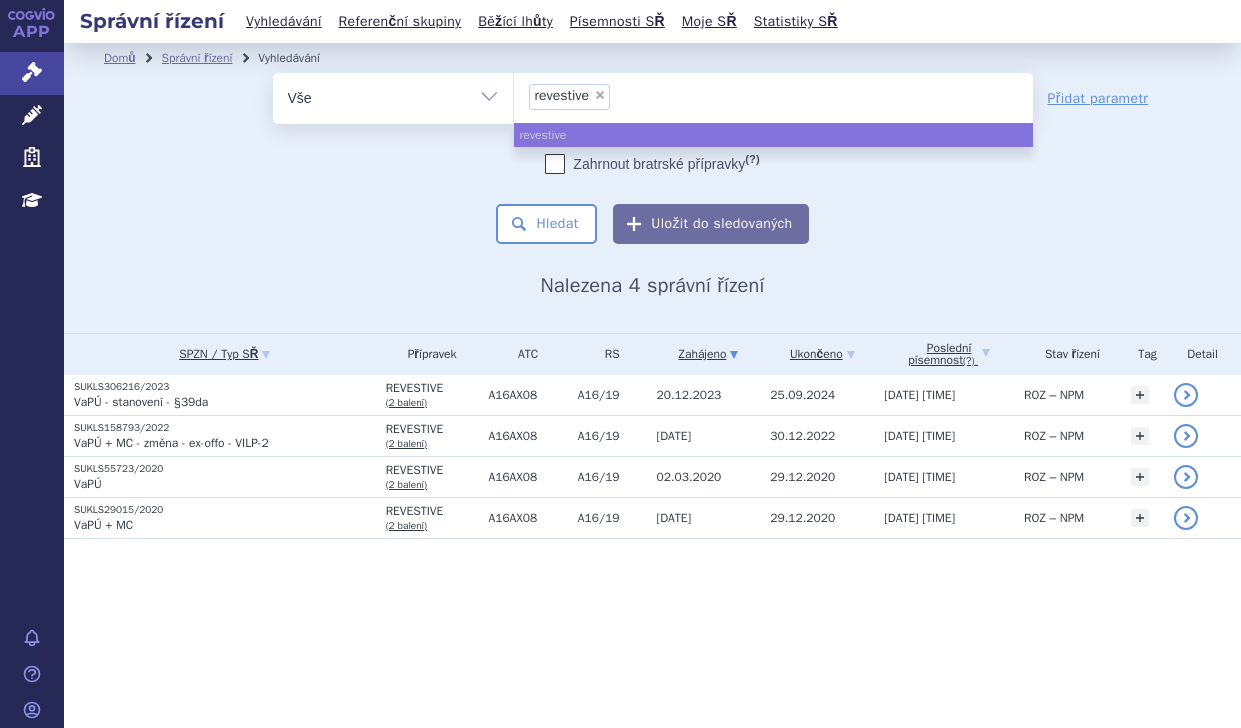 click on "×" at bounding box center [600, 95] 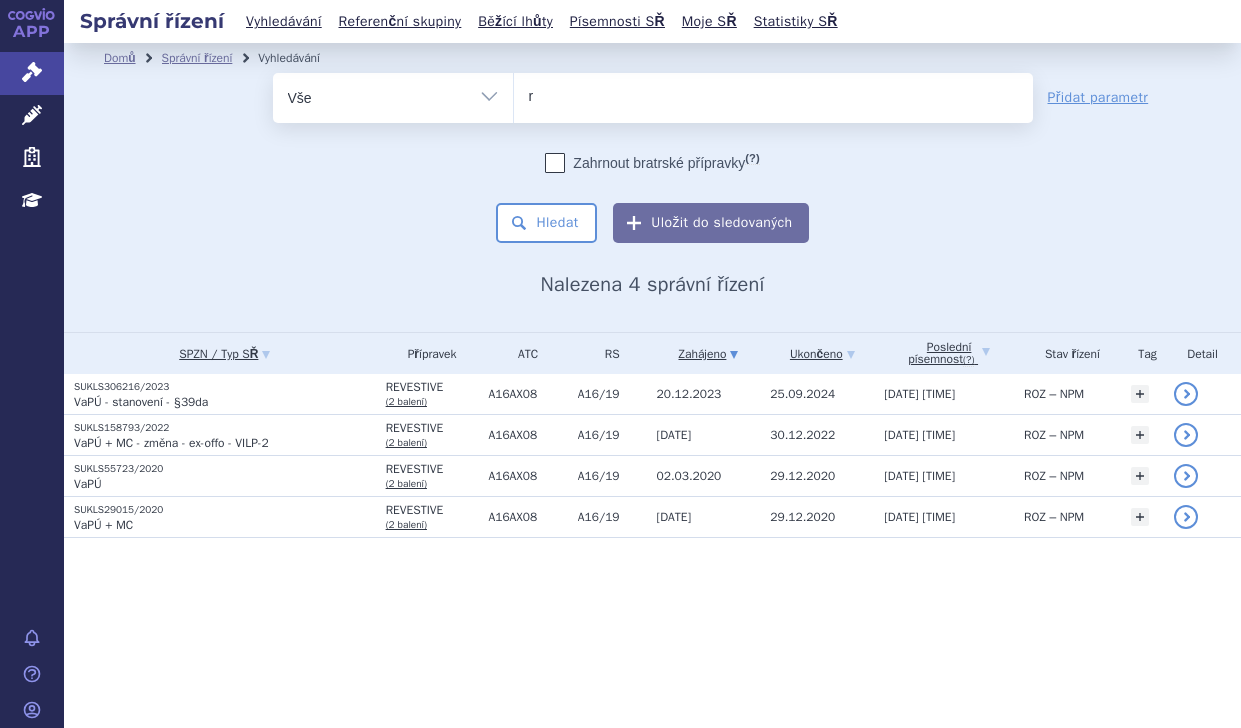 type on "re" 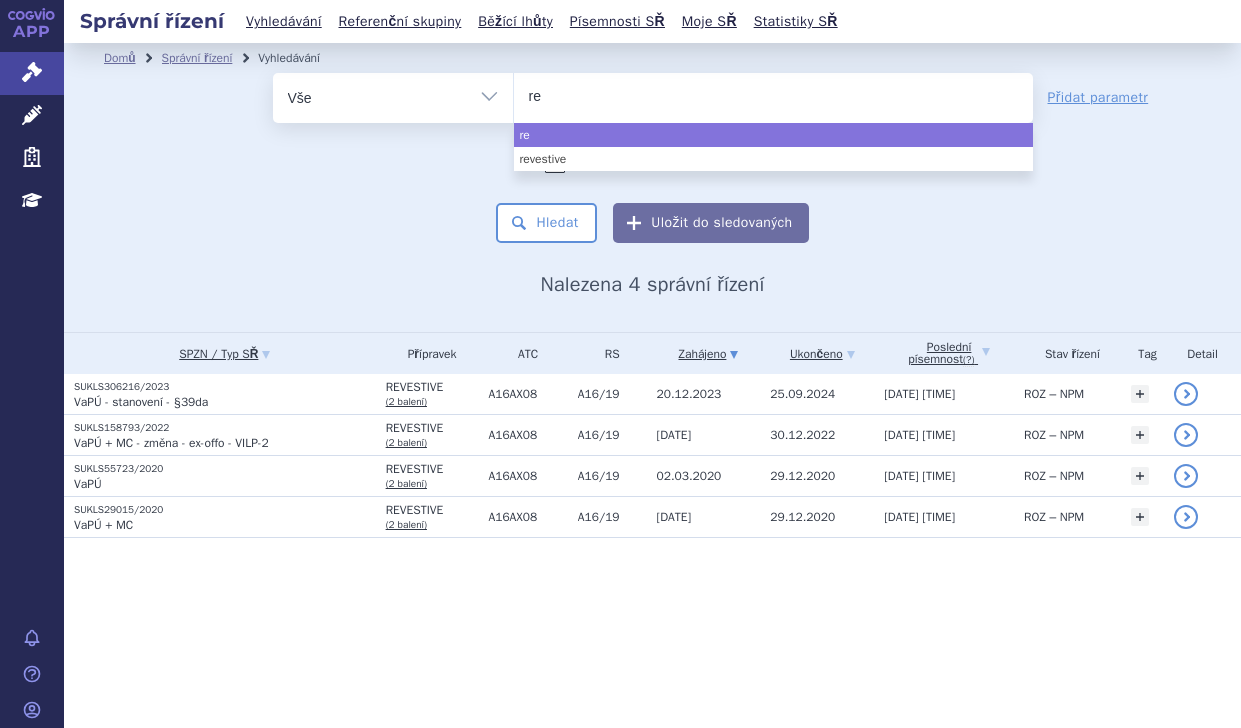 type on "ret" 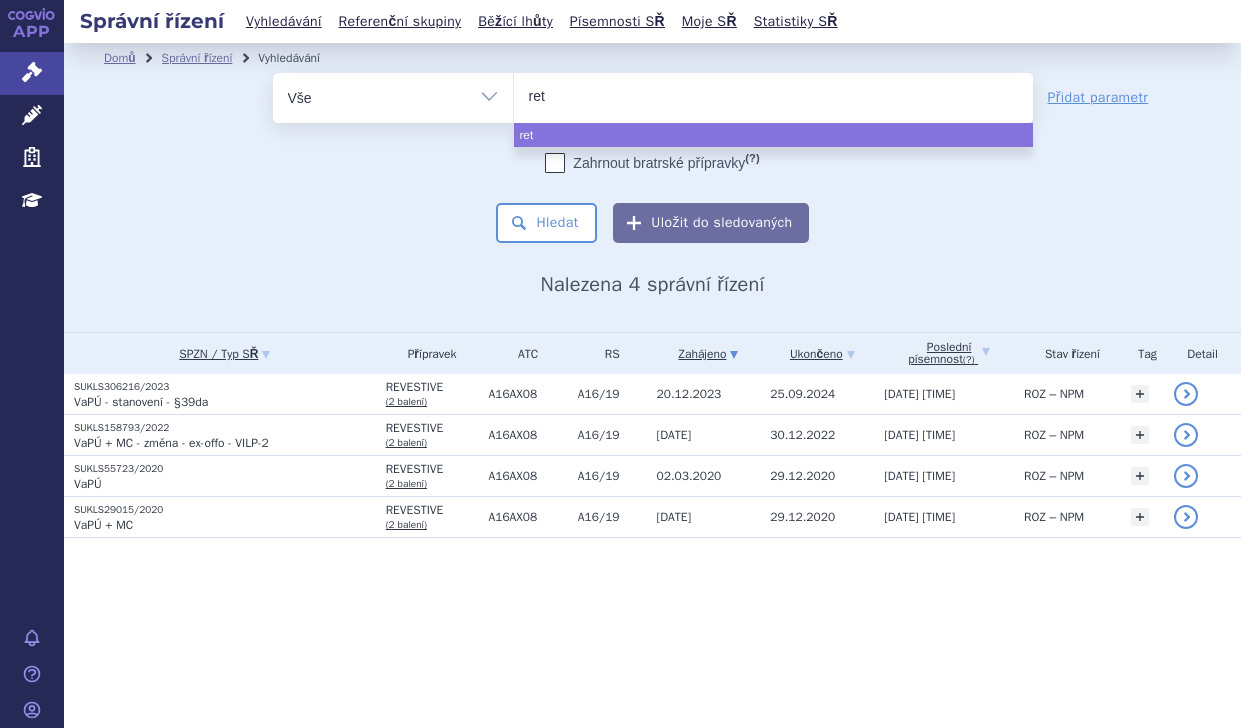type on "rets" 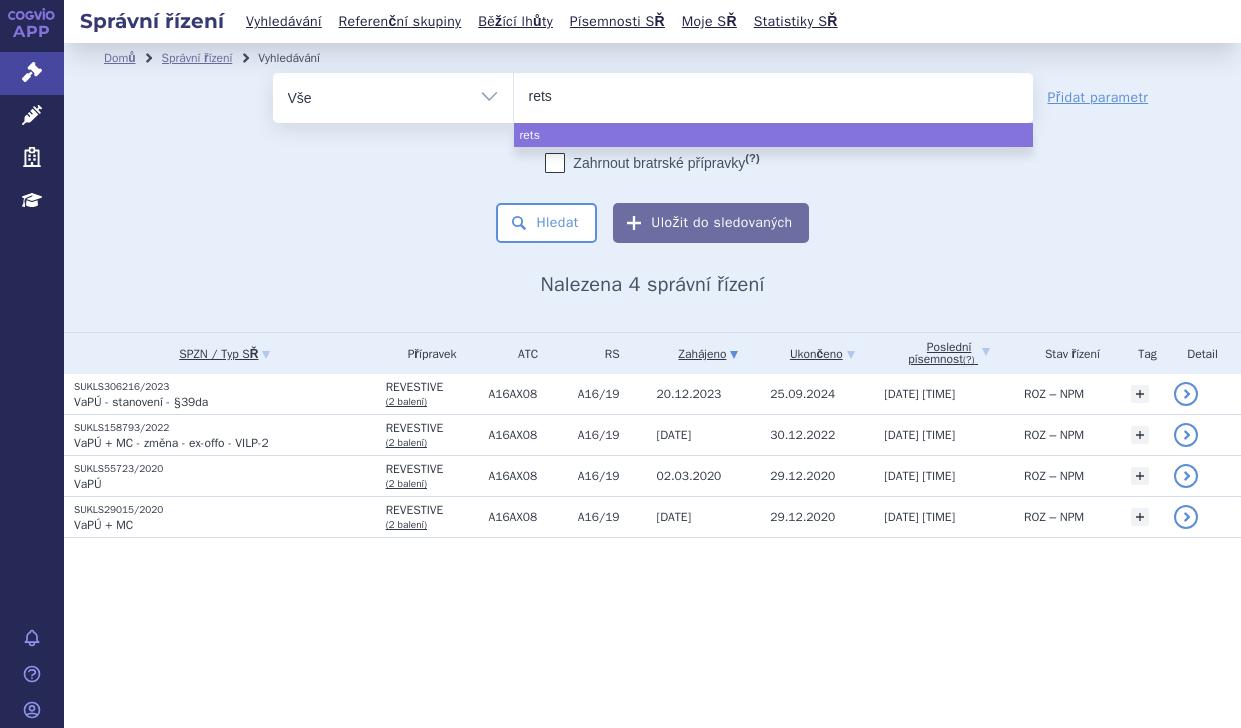type on "retse" 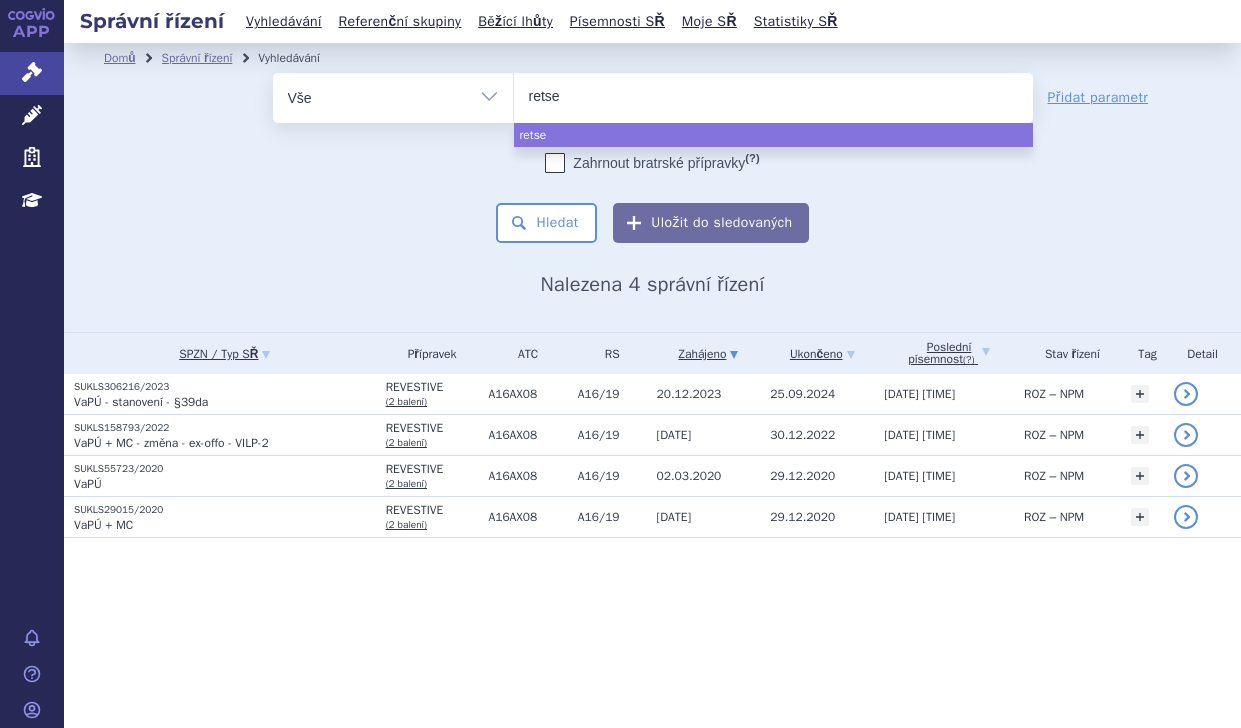 type on "retsev" 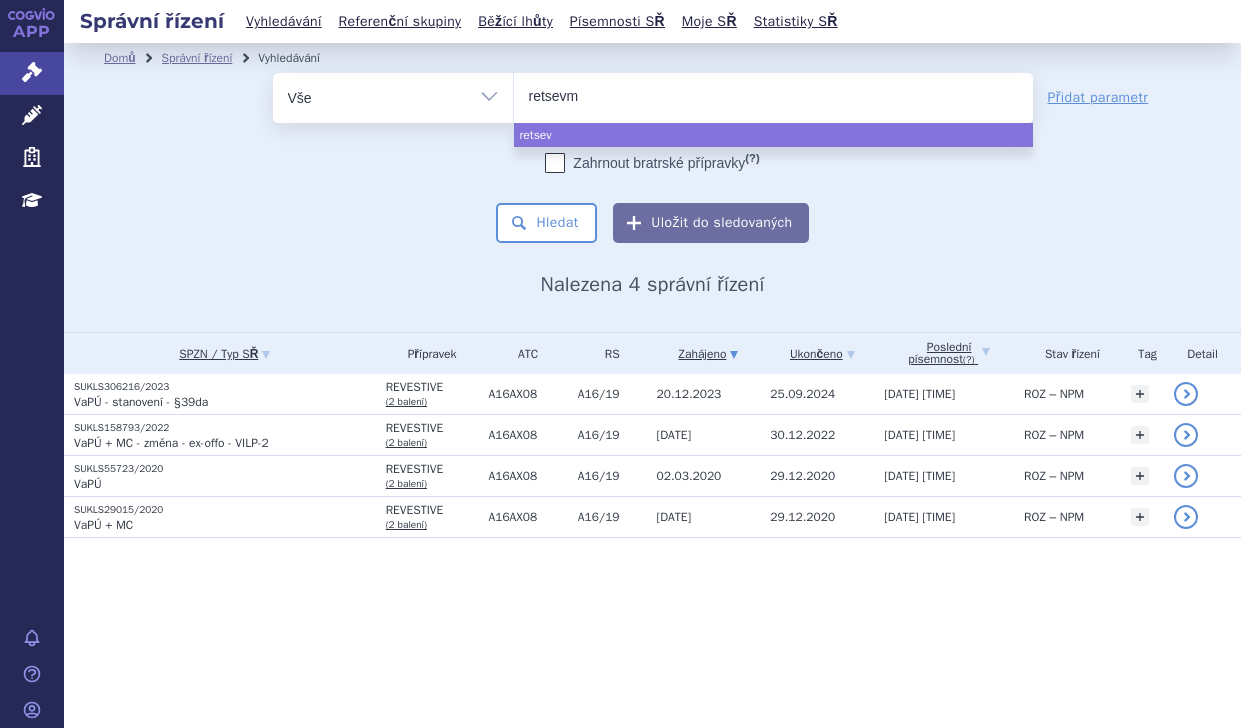 type on "retsevmo" 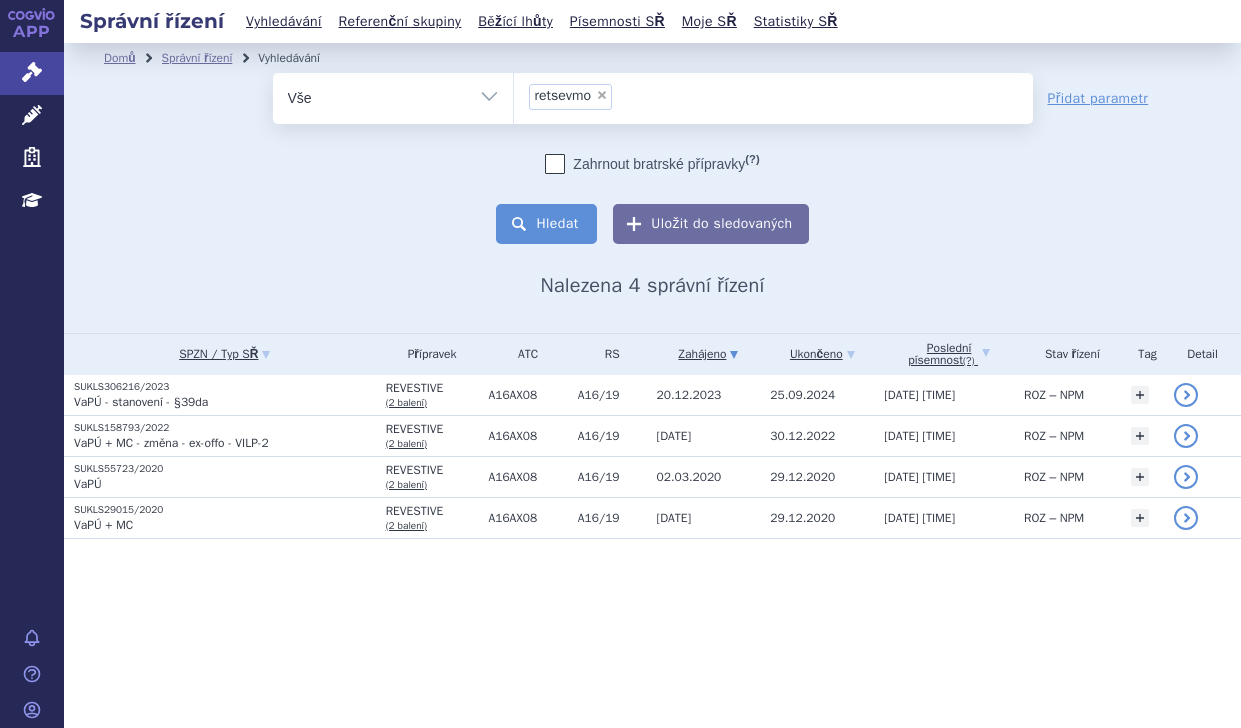 click on "Hledat" at bounding box center [546, 224] 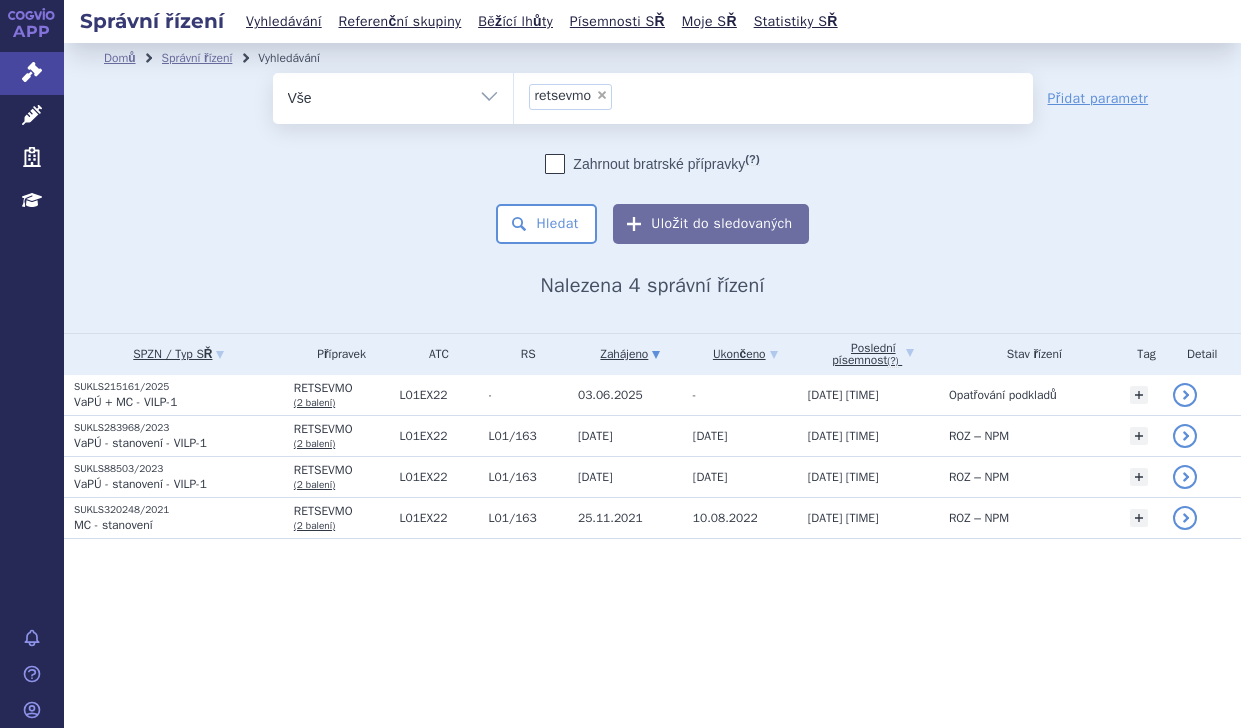 scroll, scrollTop: 0, scrollLeft: 0, axis: both 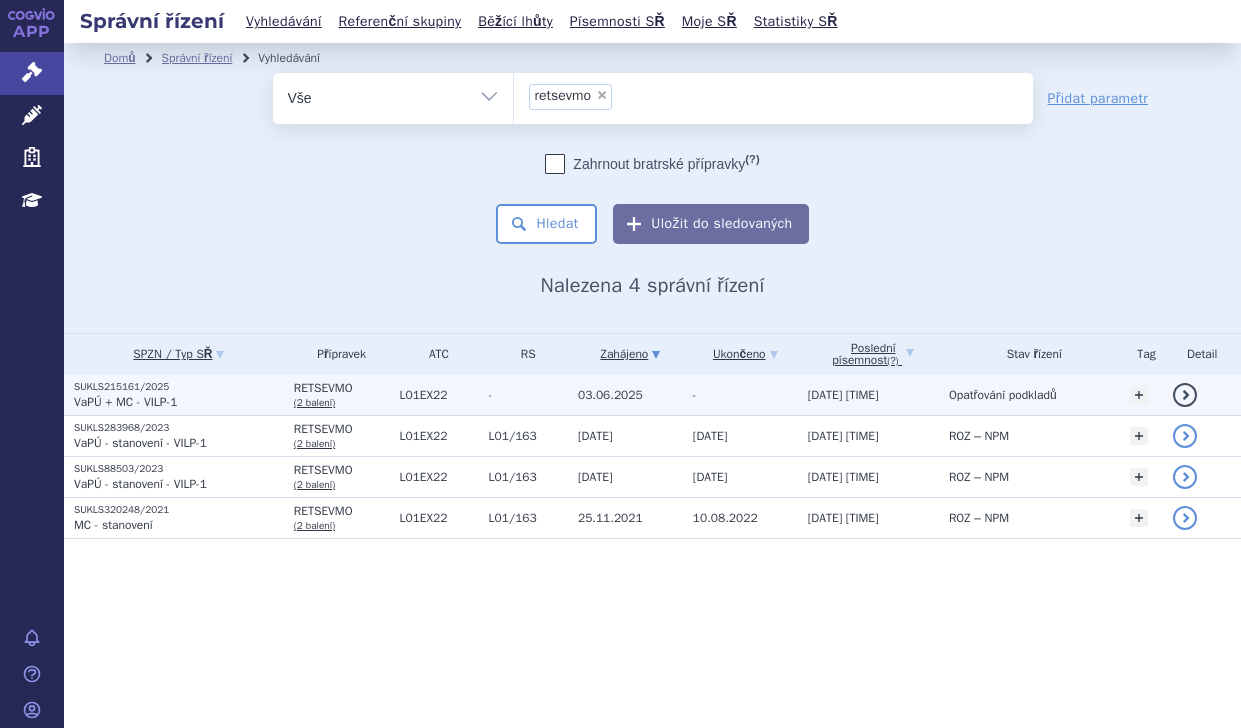 click on "SUKLS215161/2025" at bounding box center (179, 387) 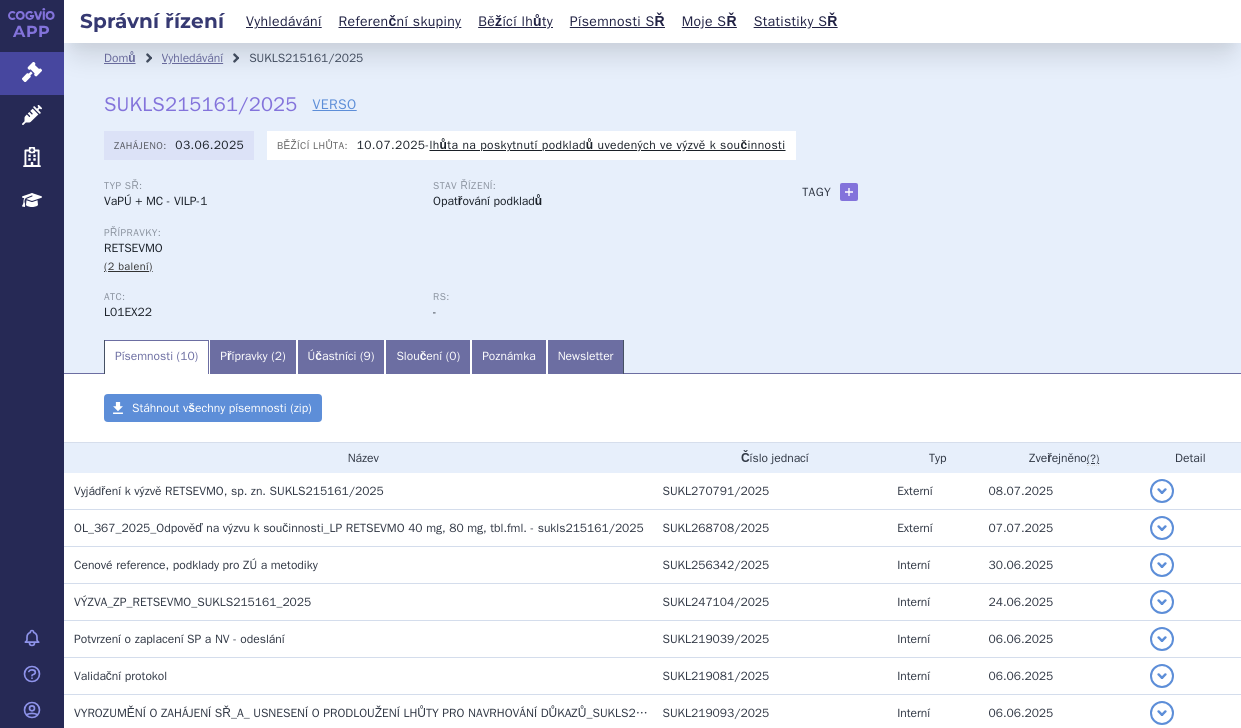 scroll, scrollTop: 0, scrollLeft: 0, axis: both 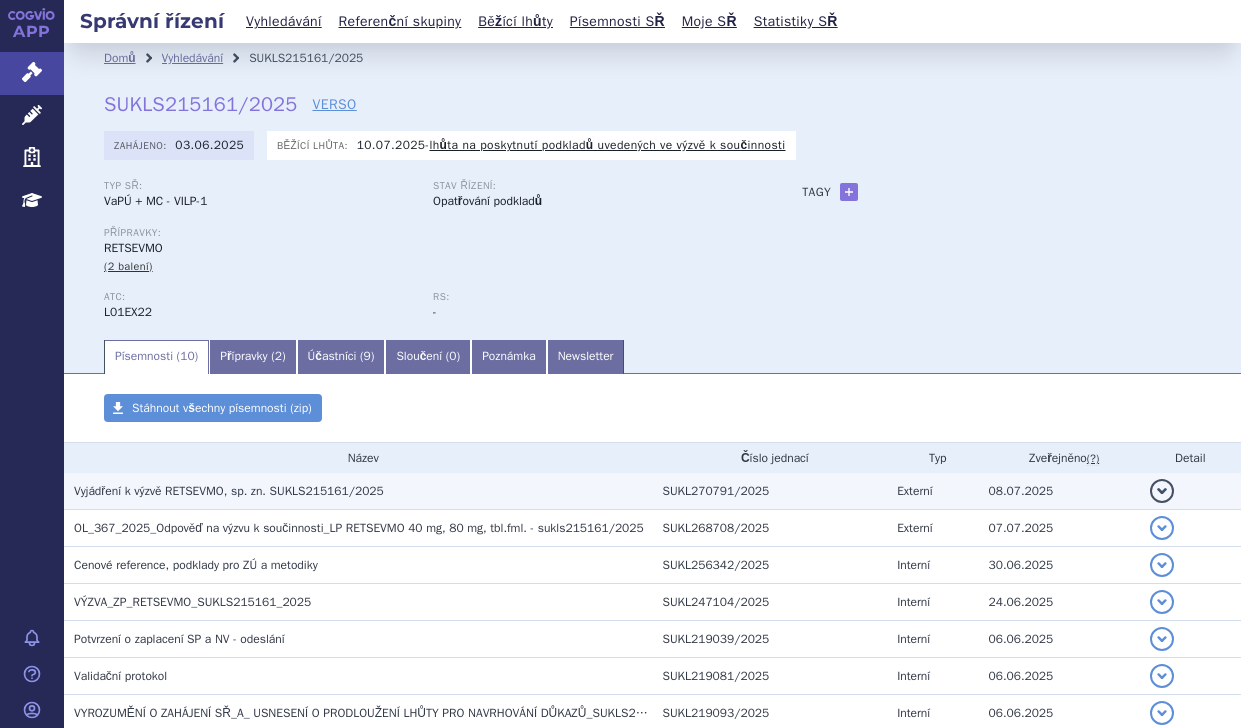 click on "Vyjádření k výzvě RETSEVMO, sp. zn. SUKLS215161/2025" at bounding box center (229, 491) 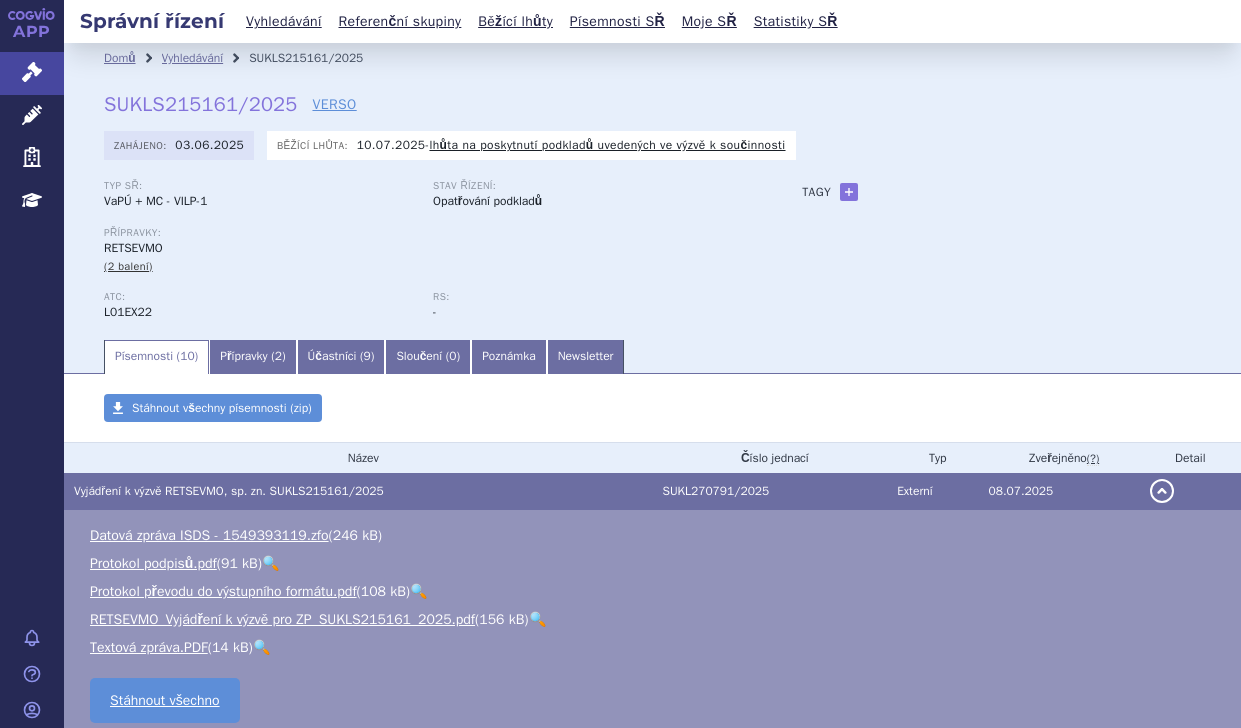 click on "🔍" at bounding box center (537, 619) 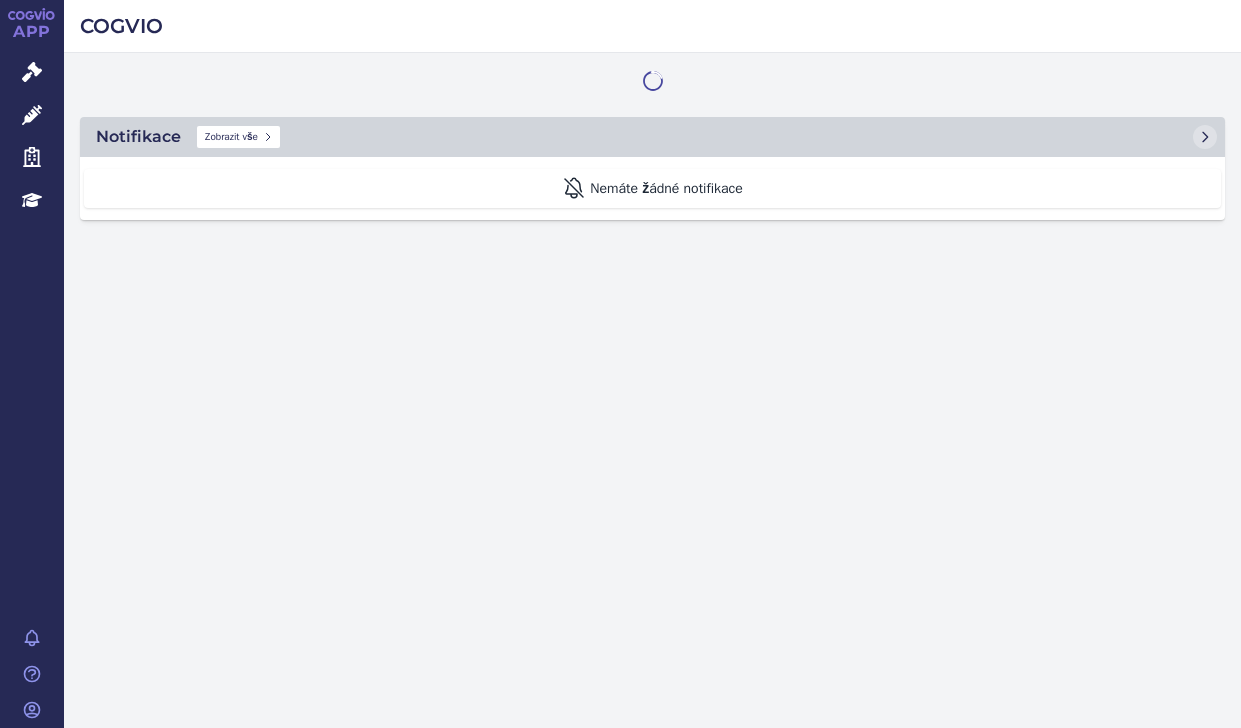 scroll, scrollTop: 0, scrollLeft: 0, axis: both 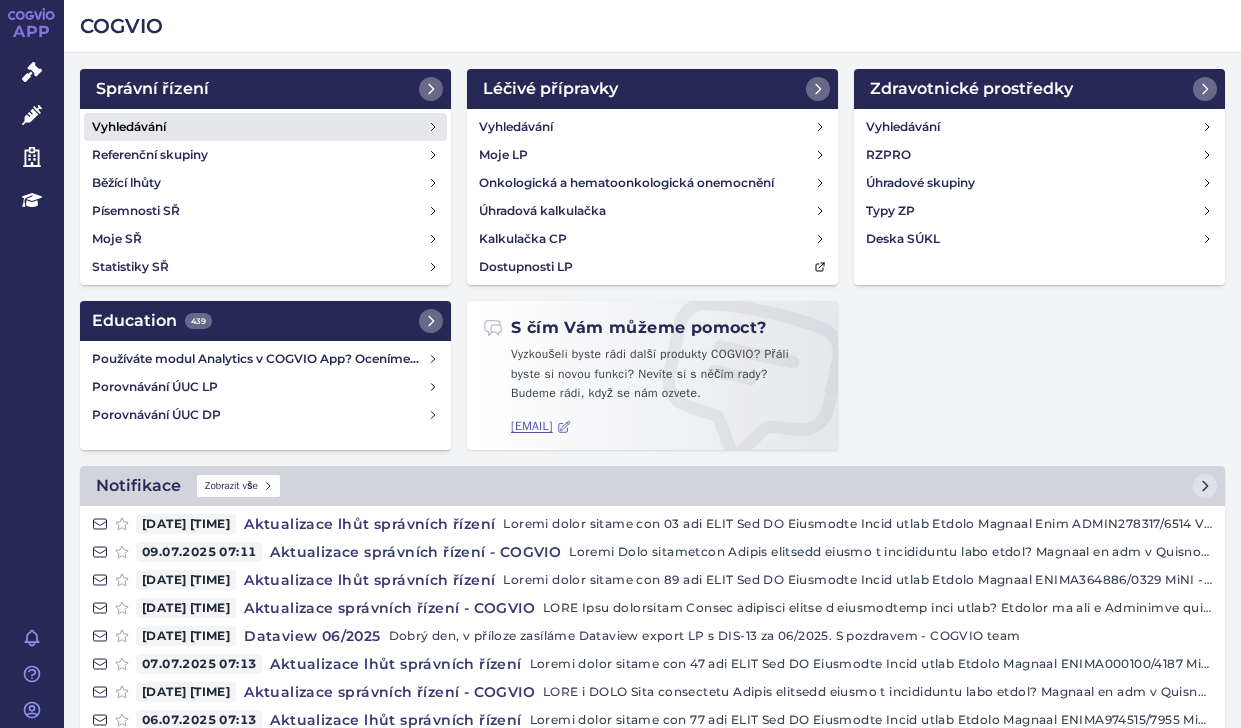 click on "Vyhledávání" at bounding box center [265, 127] 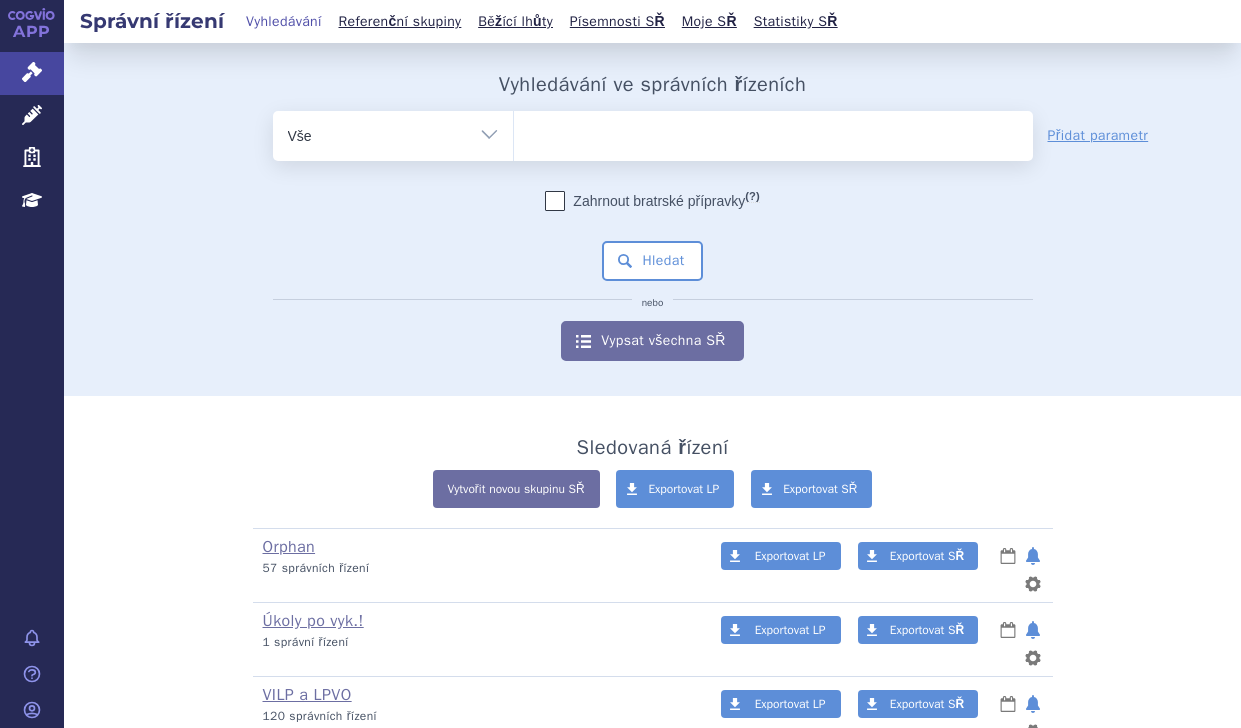 scroll, scrollTop: 0, scrollLeft: 0, axis: both 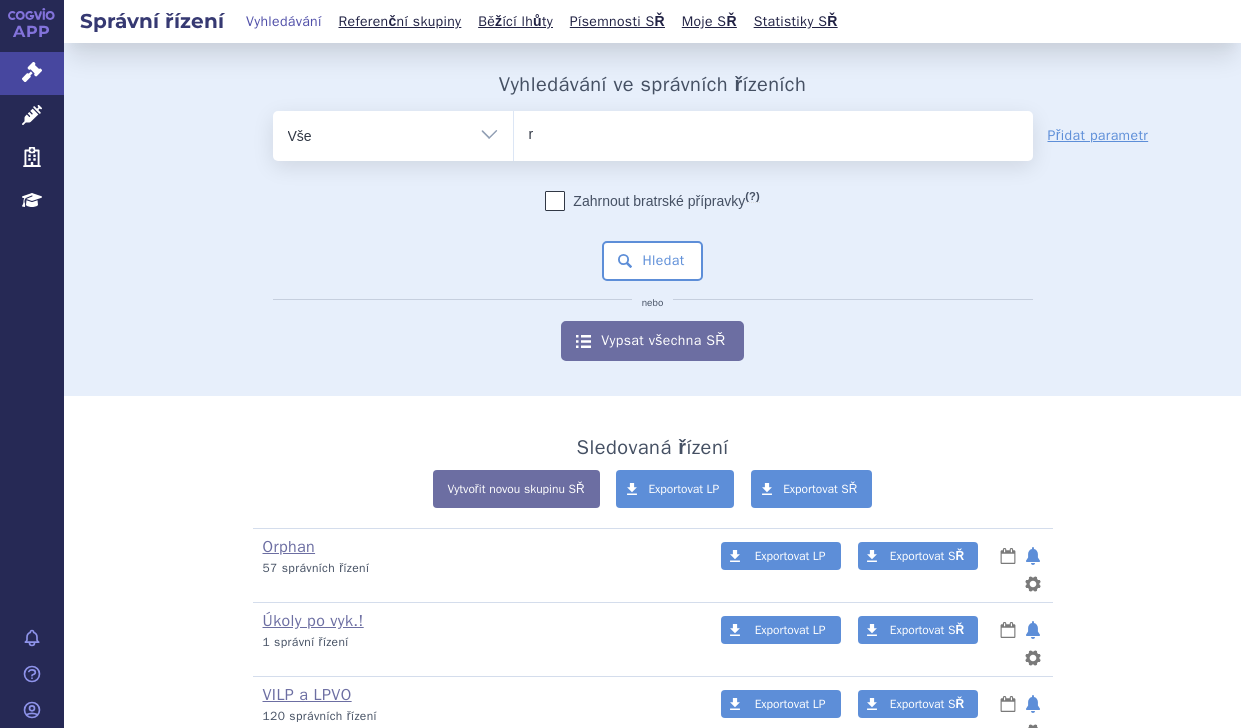type on "re" 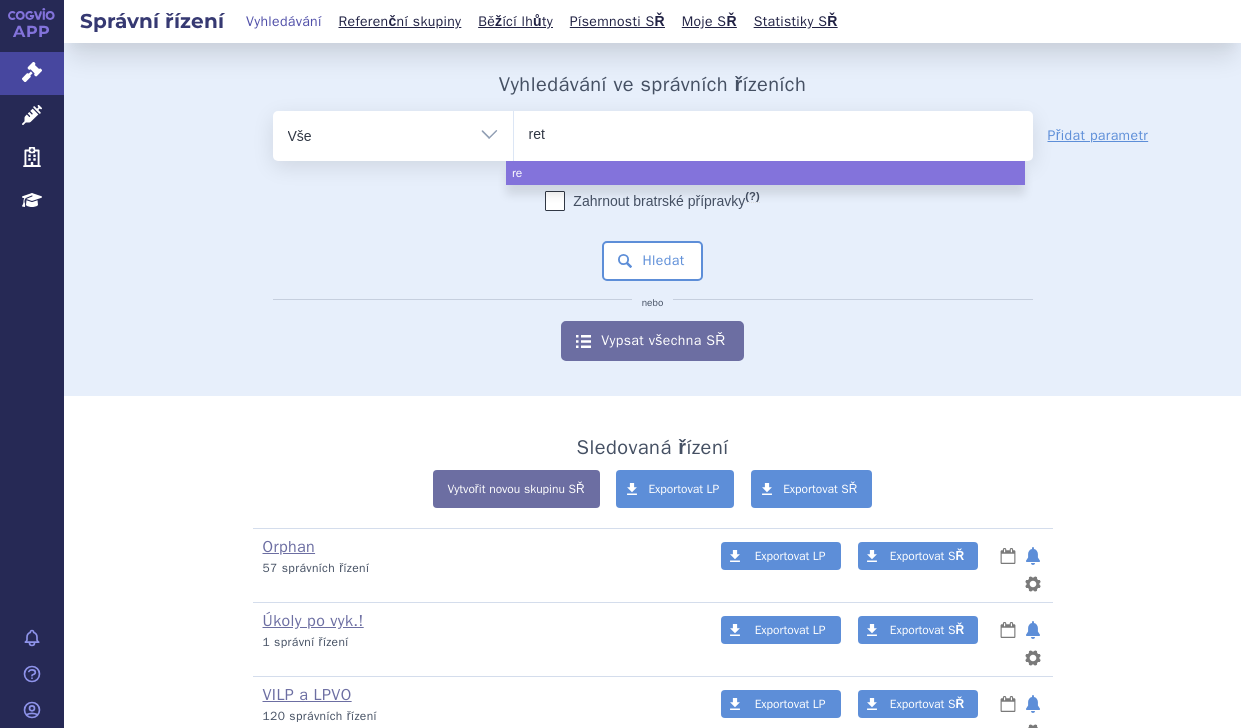 type on "rets" 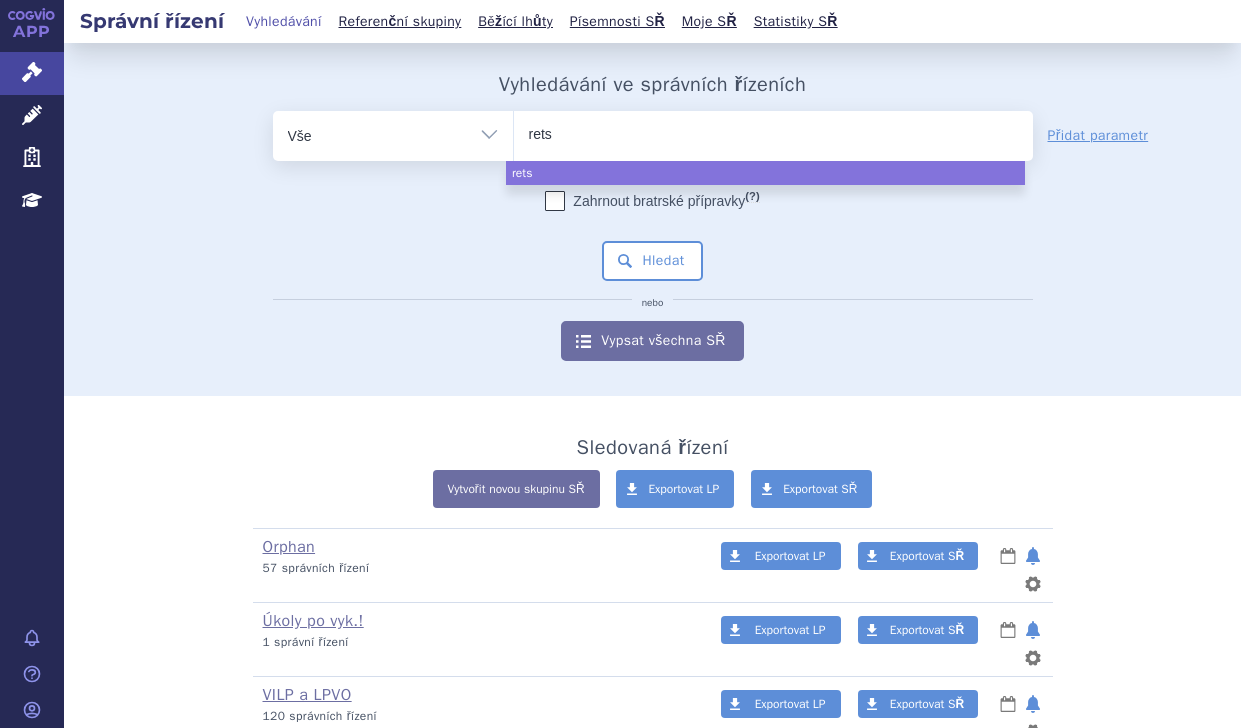 type on "retse" 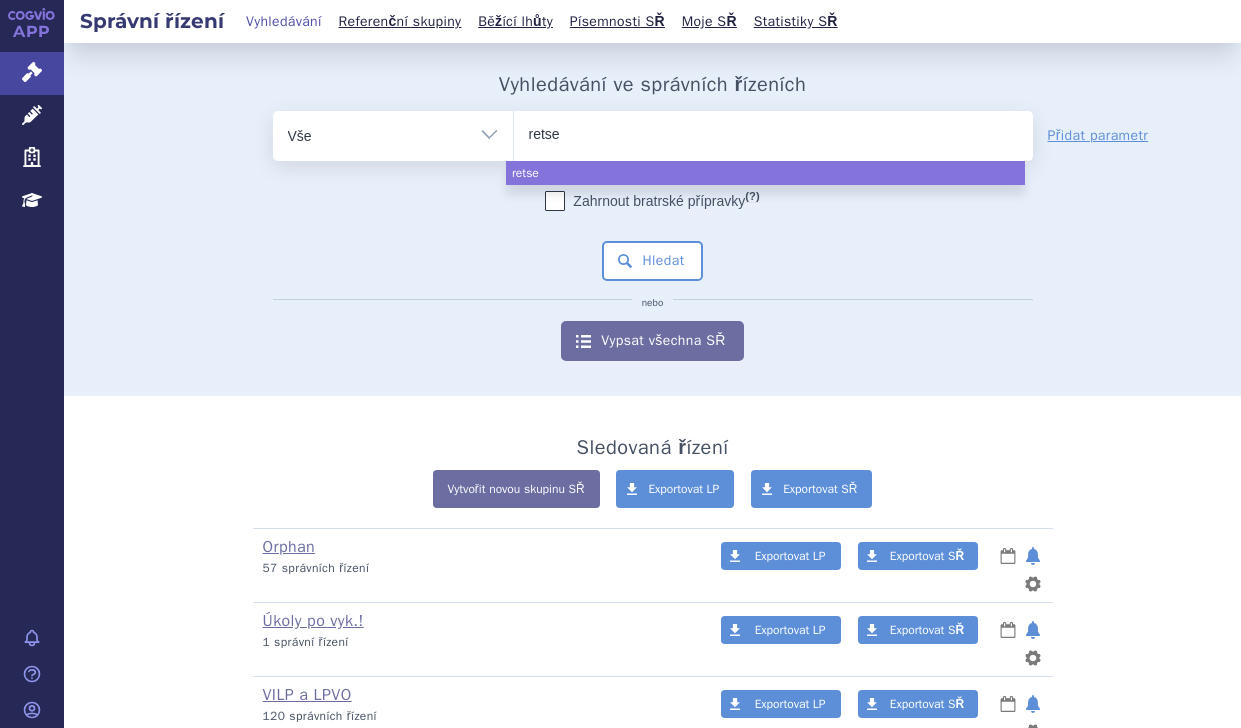 type on "retsev" 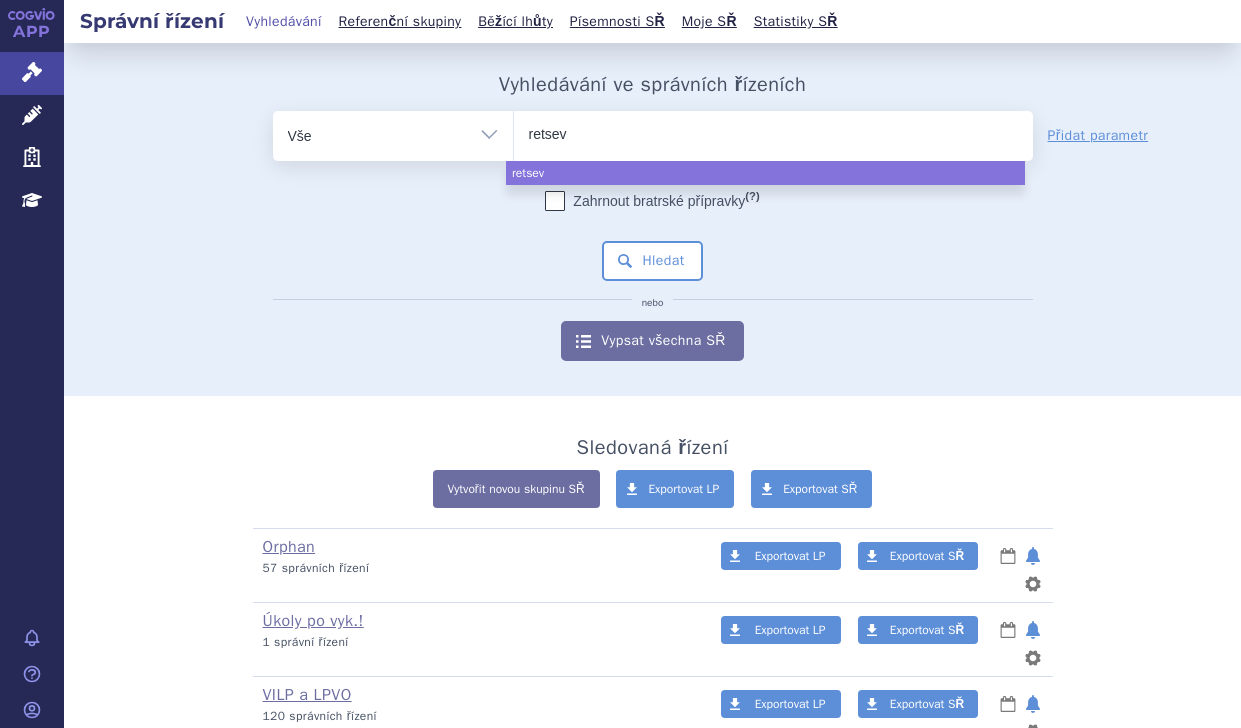 type on "retsevm" 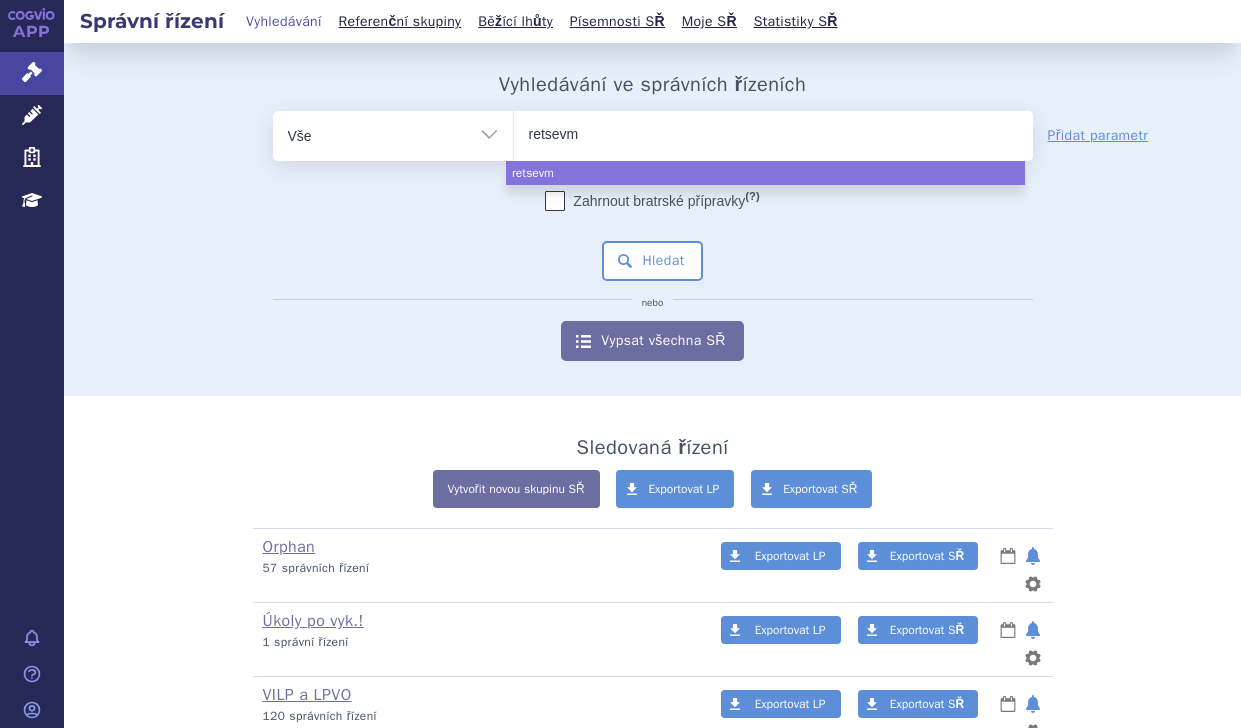 type on "retsevmo" 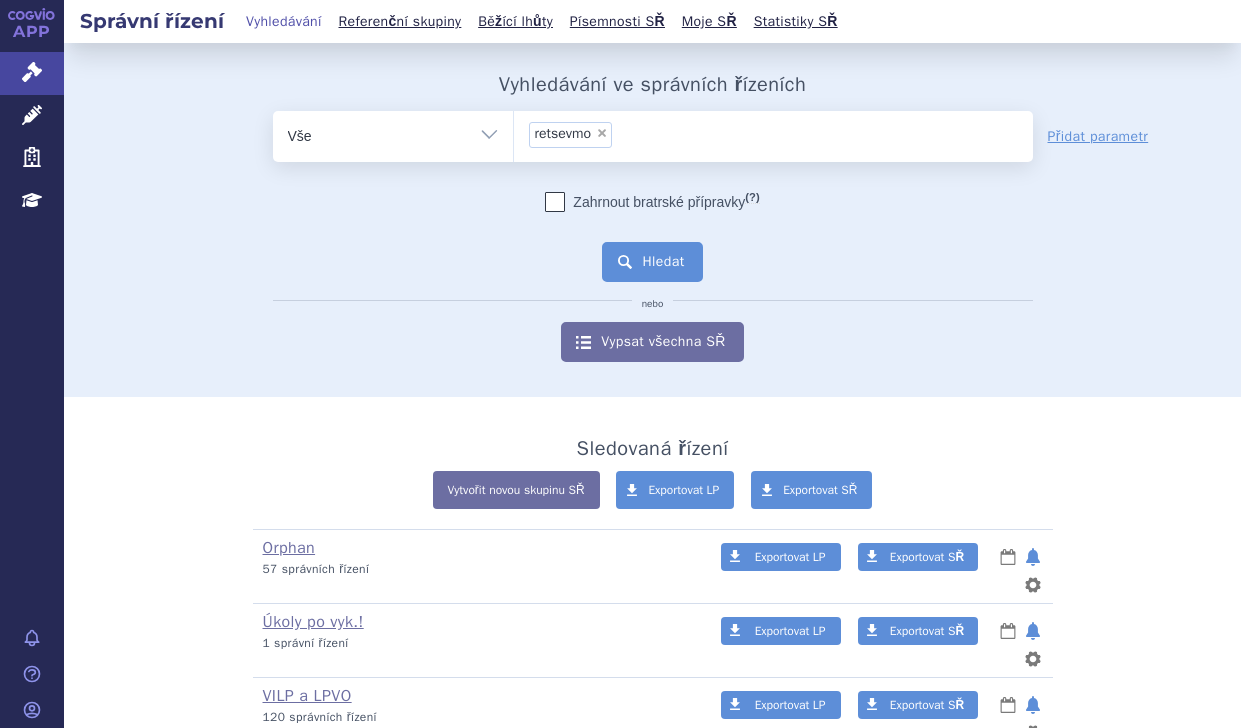 click on "Hledat" at bounding box center [652, 262] 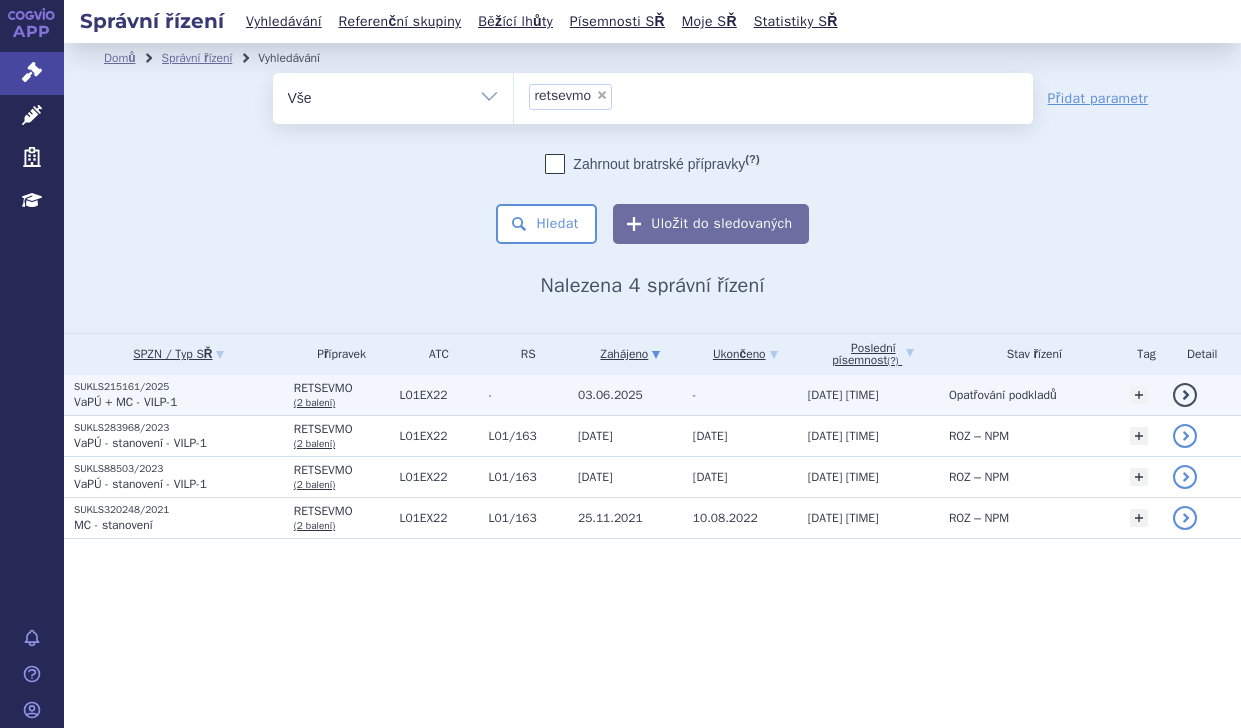 scroll, scrollTop: 0, scrollLeft: 0, axis: both 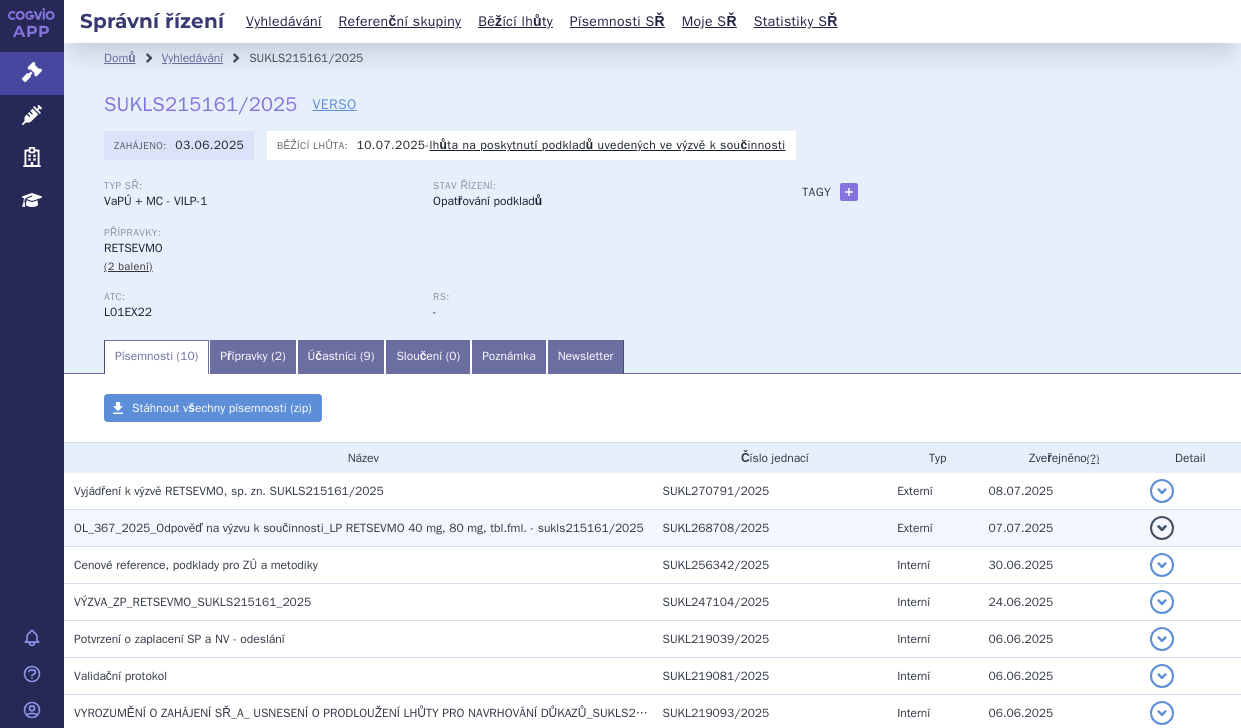 click on "OL_367_2025_Odpověď na výzvu k součinnosti_LP RETSEVMO 40 mg, 80 mg, tbl.fml. - sukls215161/2025" at bounding box center [229, 491] 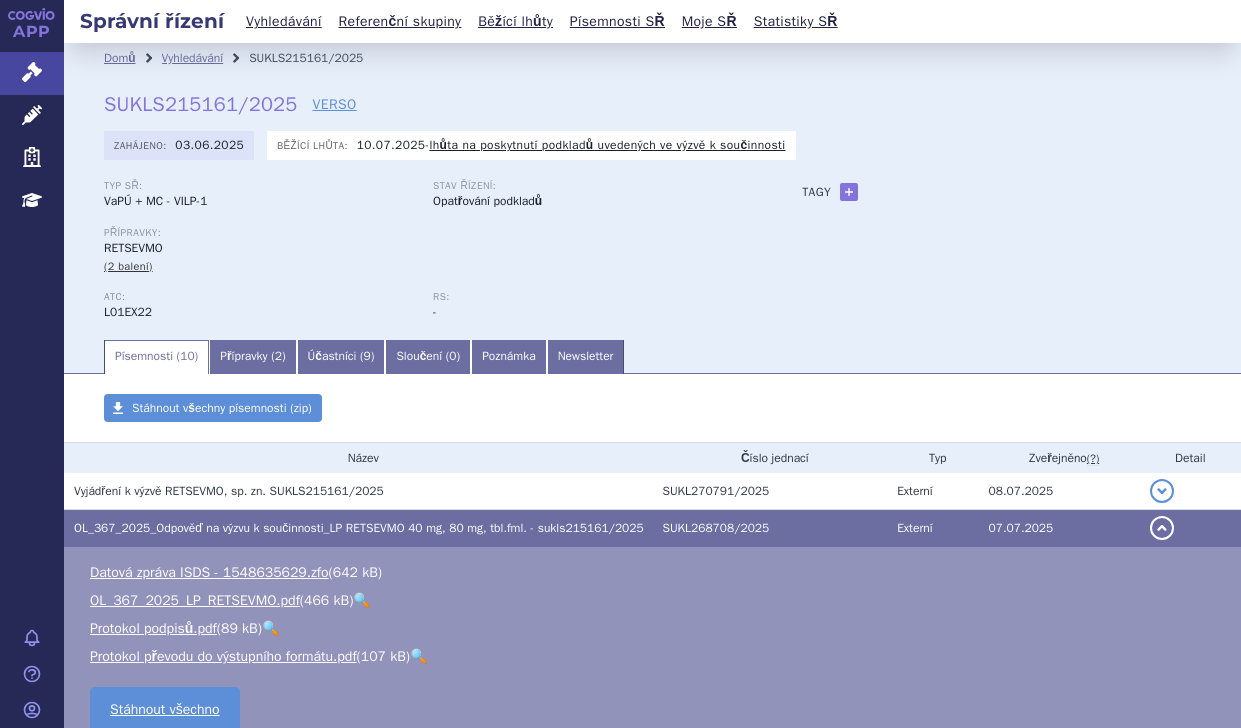 click on "🔍" at bounding box center [361, 600] 